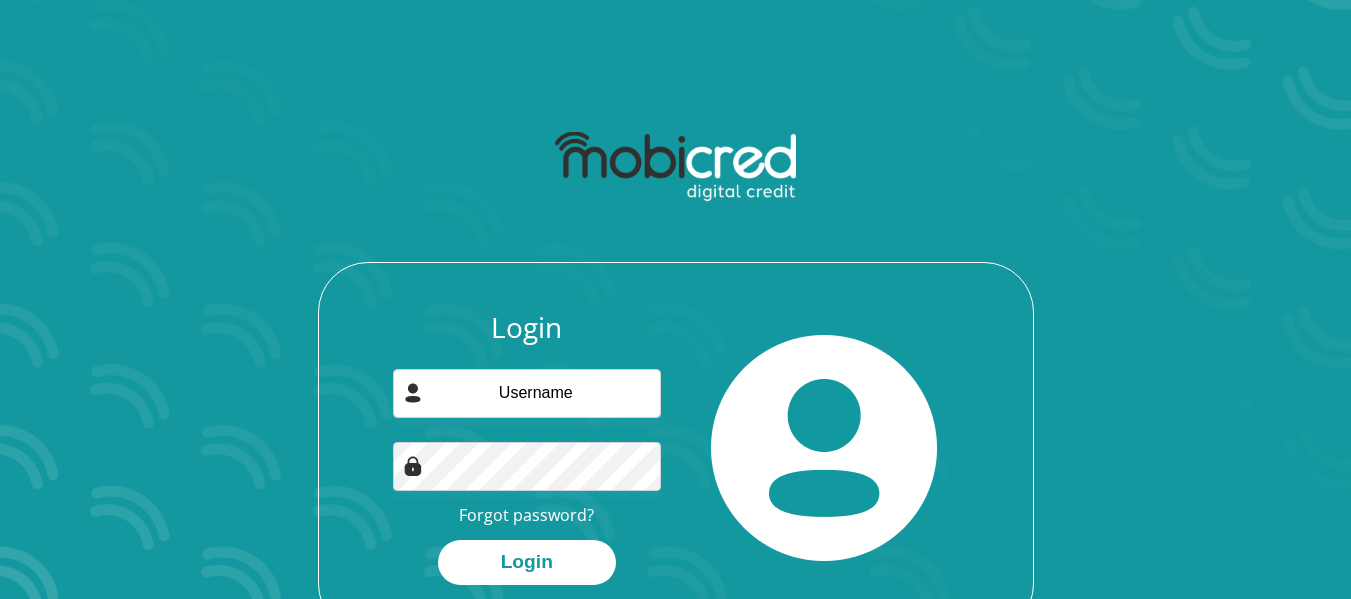 scroll, scrollTop: 0, scrollLeft: 0, axis: both 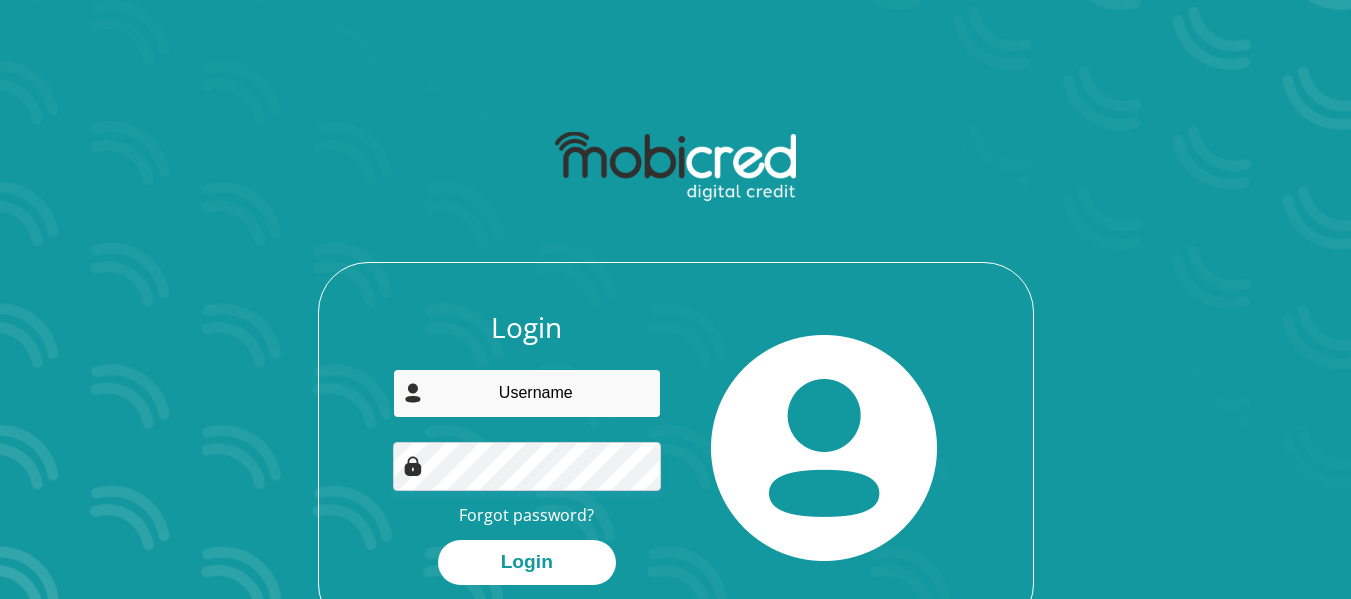 click at bounding box center [527, 393] 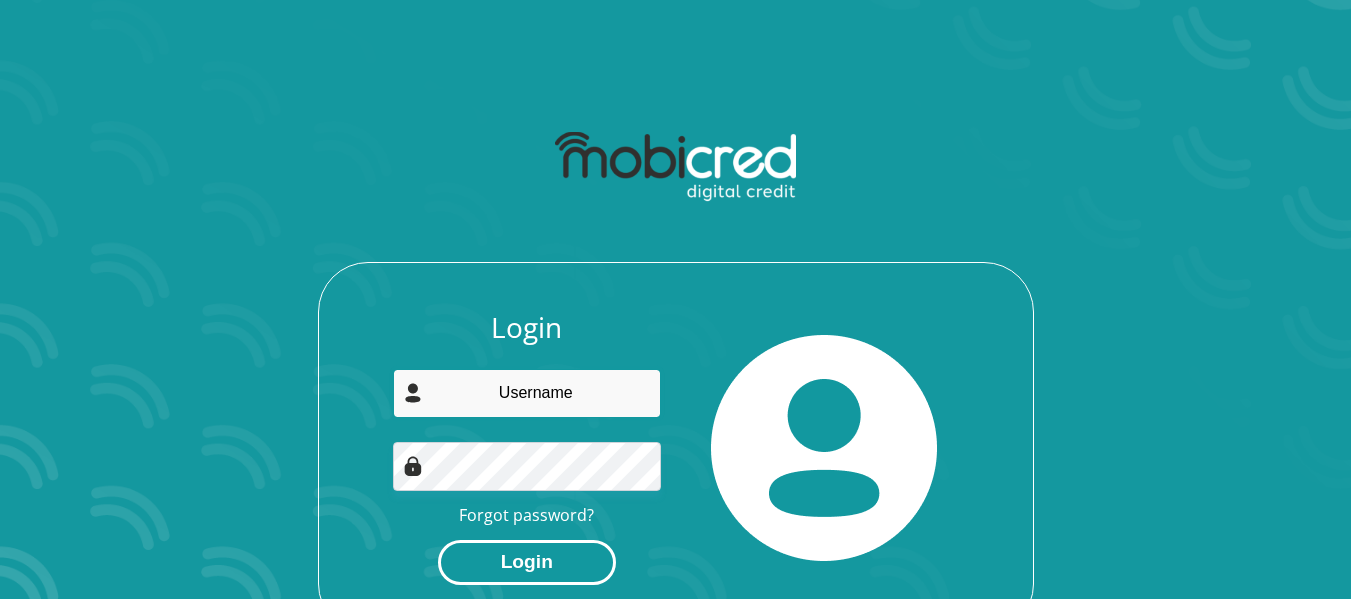 type on "[NAME]@[DOMAIN]" 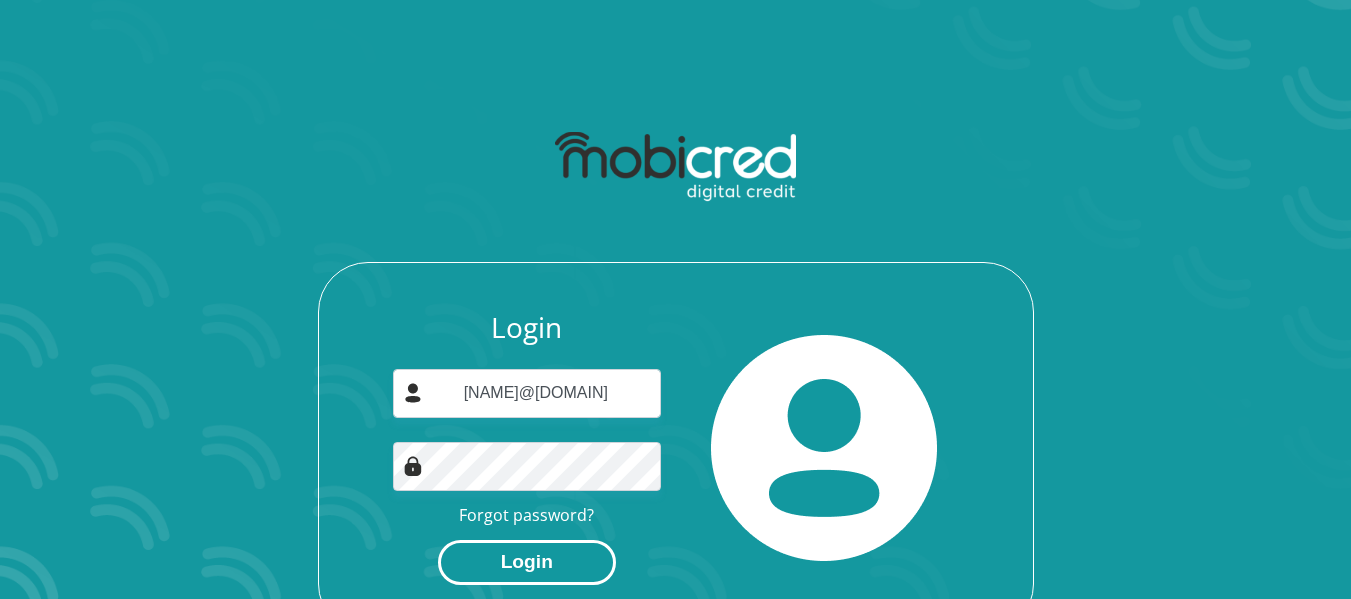 click on "Login" at bounding box center (527, 562) 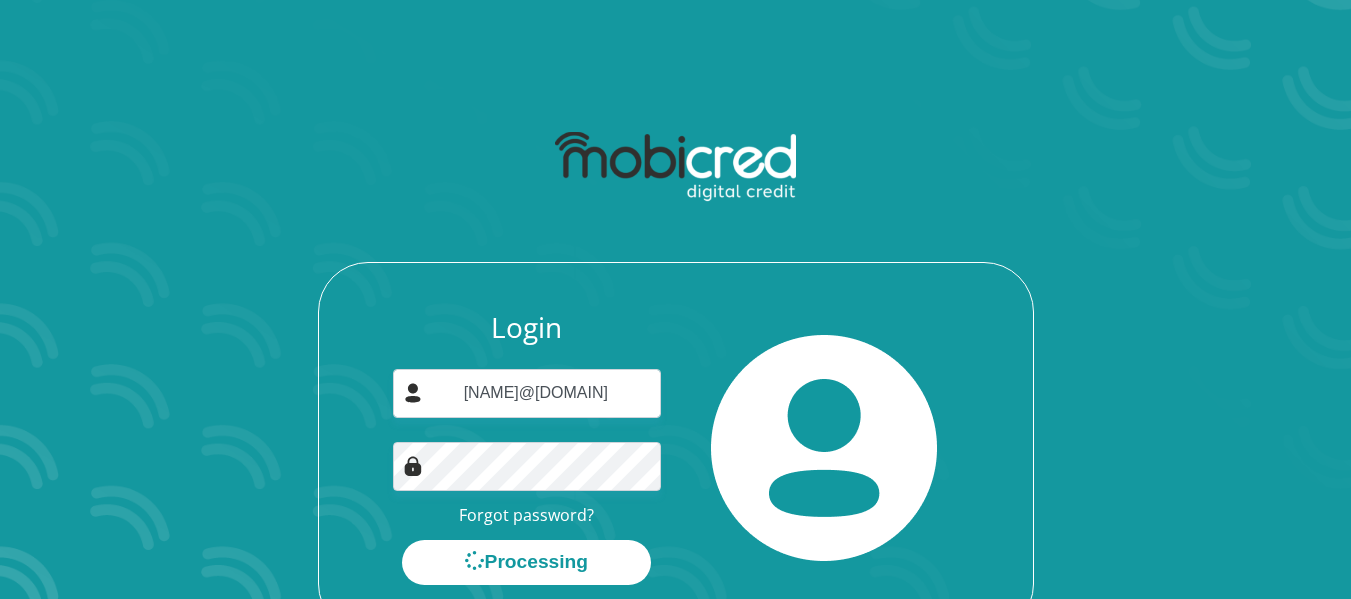 scroll, scrollTop: 0, scrollLeft: 0, axis: both 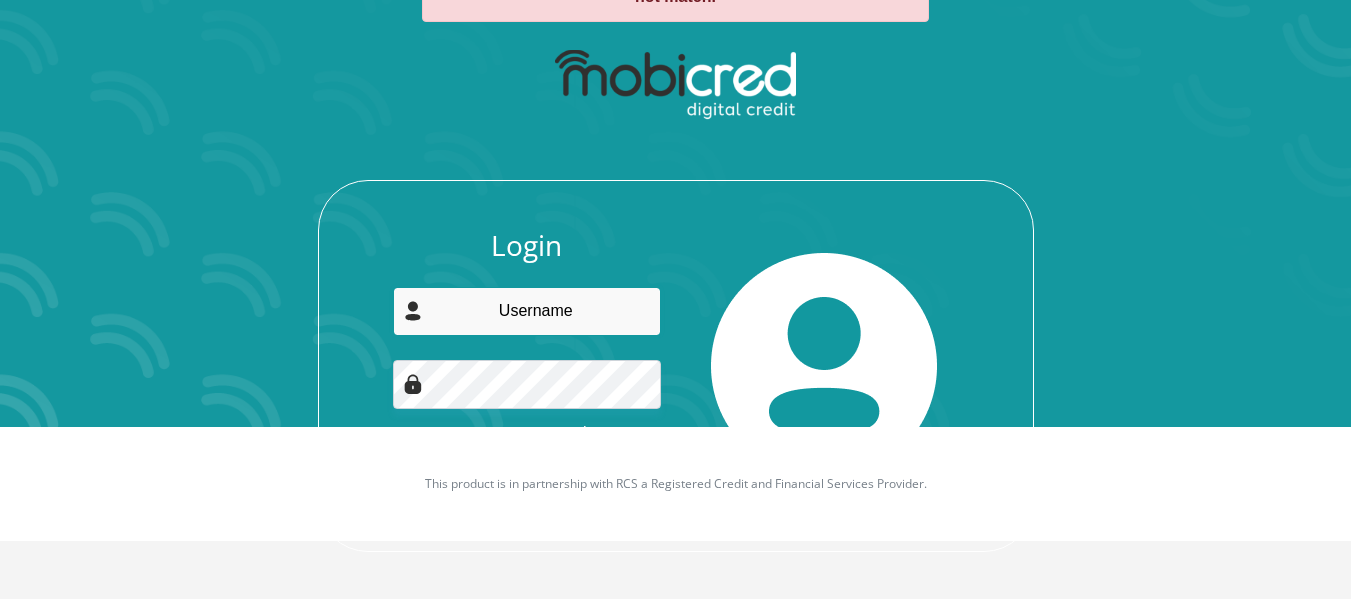 click at bounding box center [527, 311] 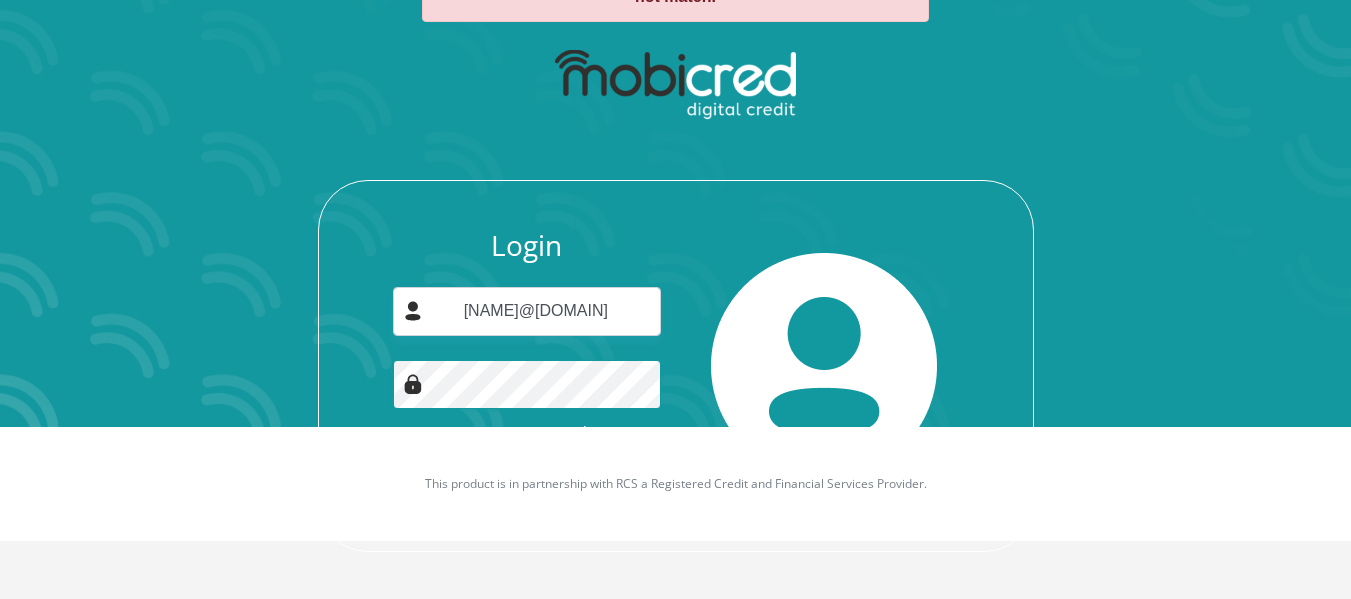 click on "Login" at bounding box center (527, 480) 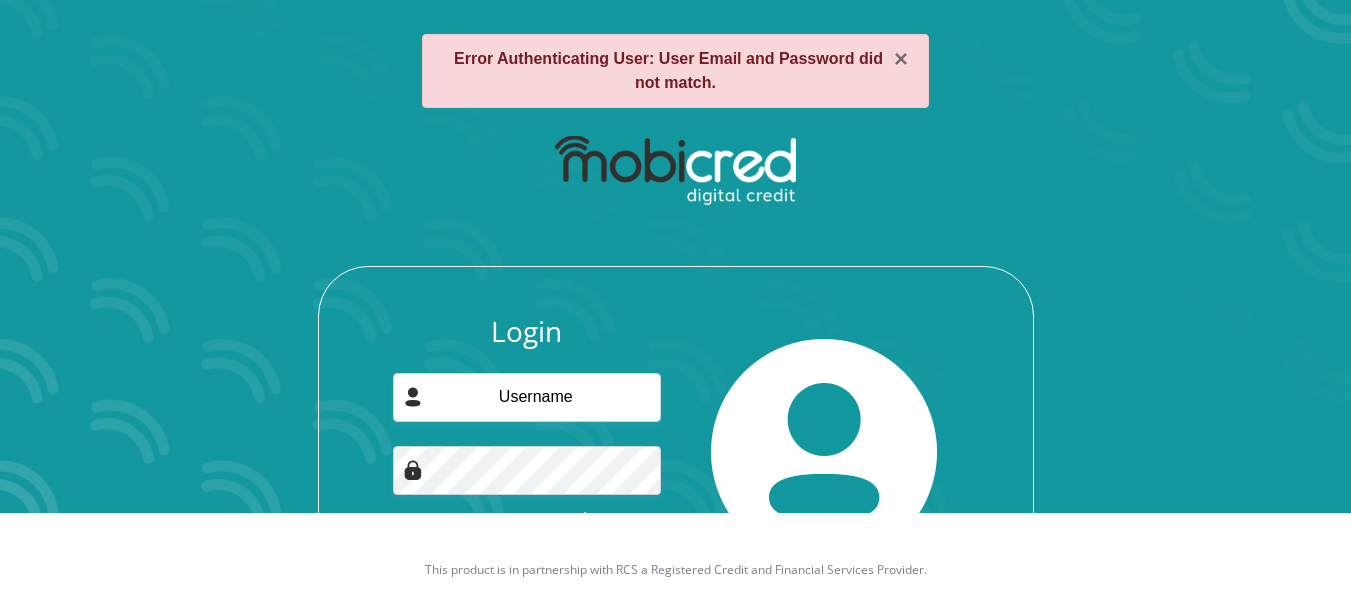 scroll, scrollTop: 172, scrollLeft: 0, axis: vertical 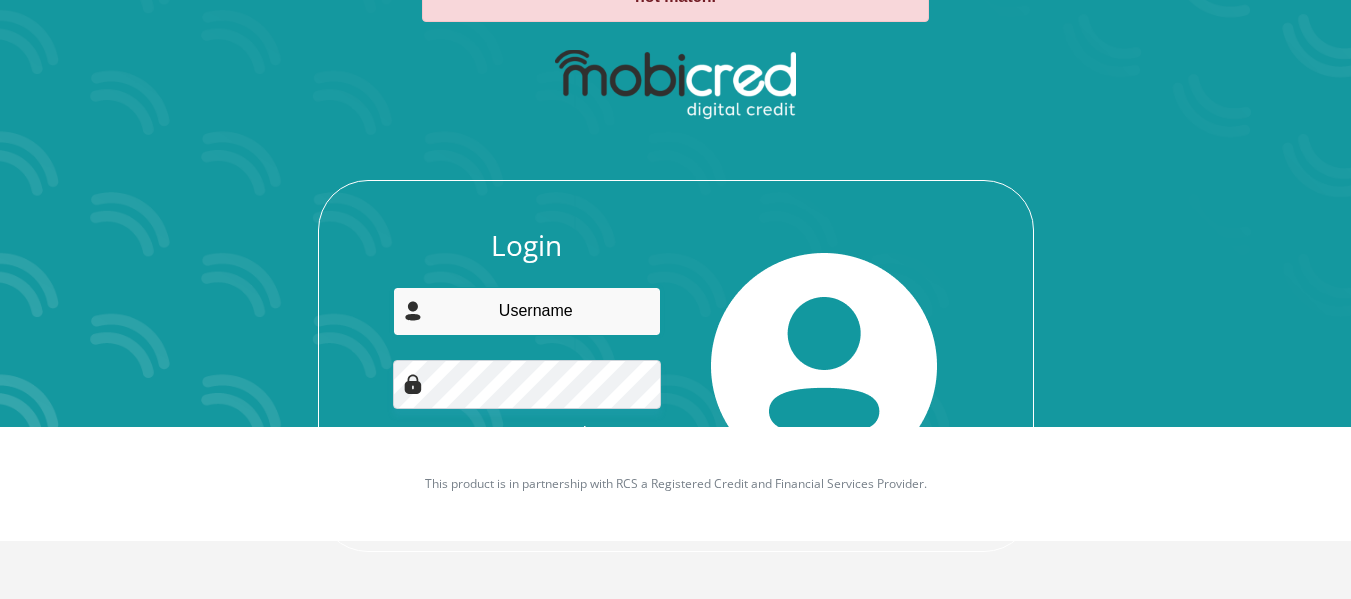 click at bounding box center [527, 311] 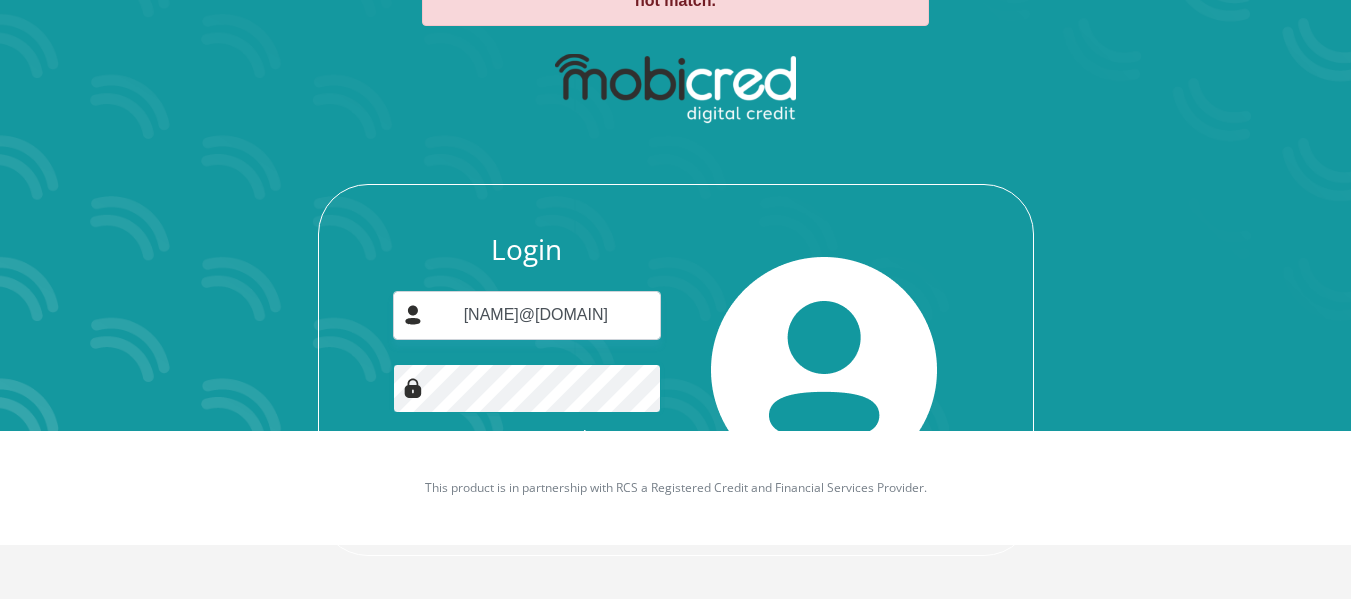 scroll, scrollTop: 172, scrollLeft: 0, axis: vertical 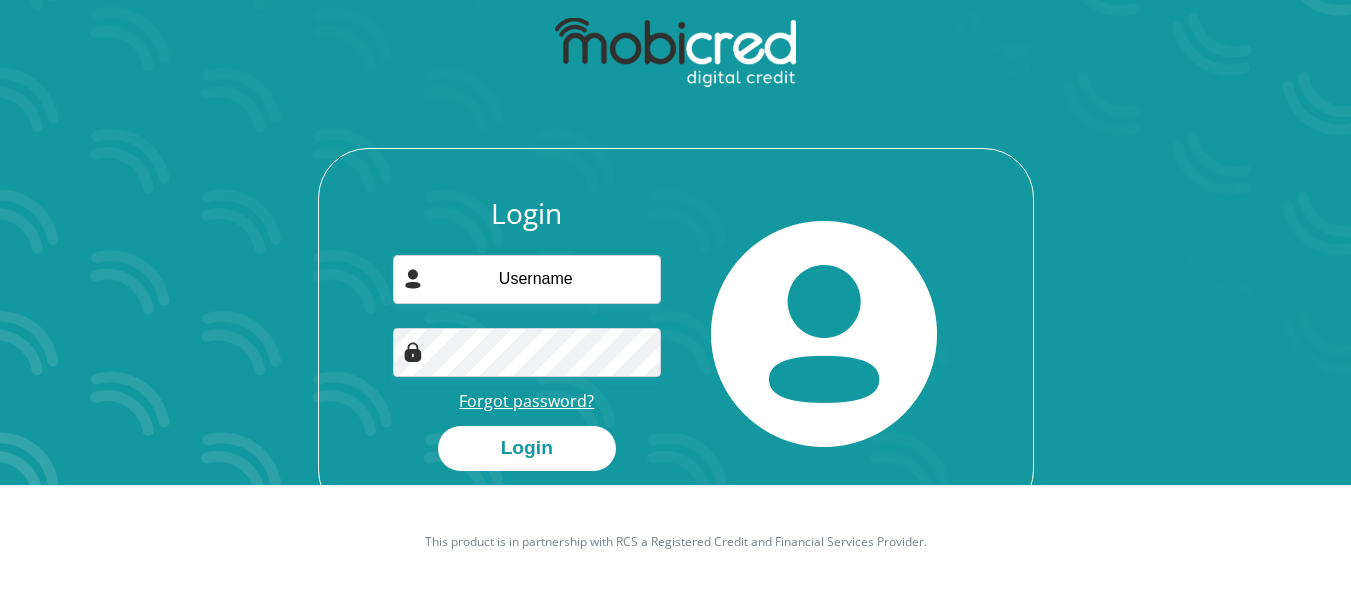 click on "Forgot password?" at bounding box center [526, 401] 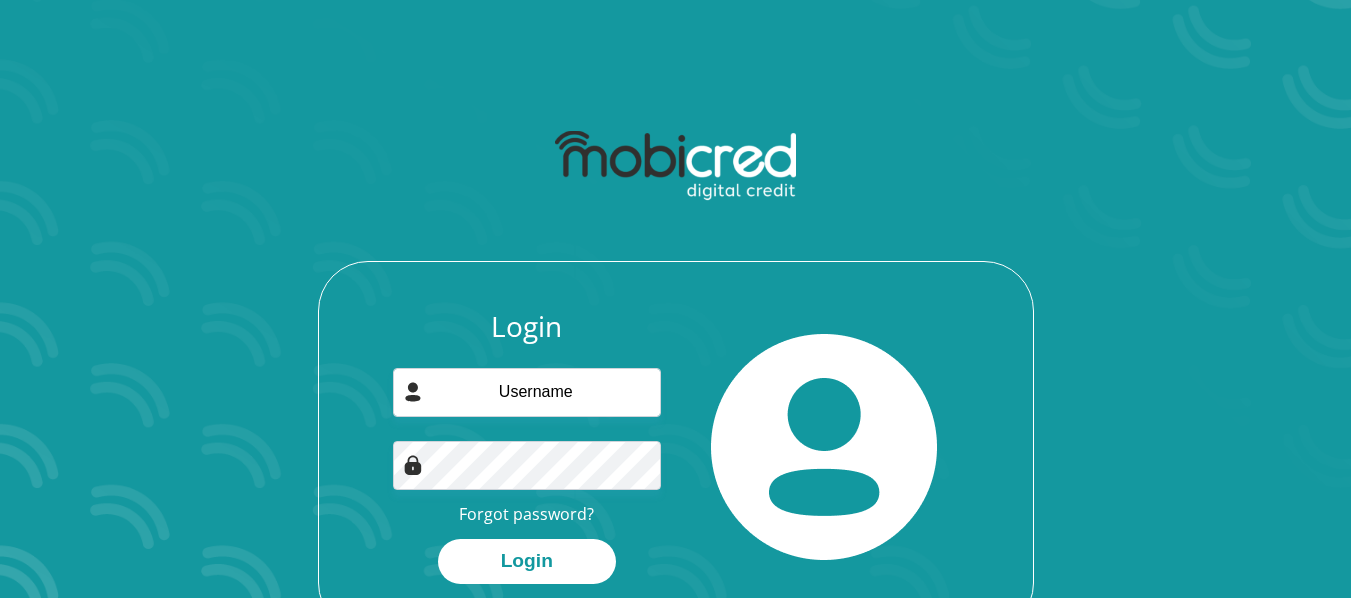 scroll, scrollTop: 0, scrollLeft: 0, axis: both 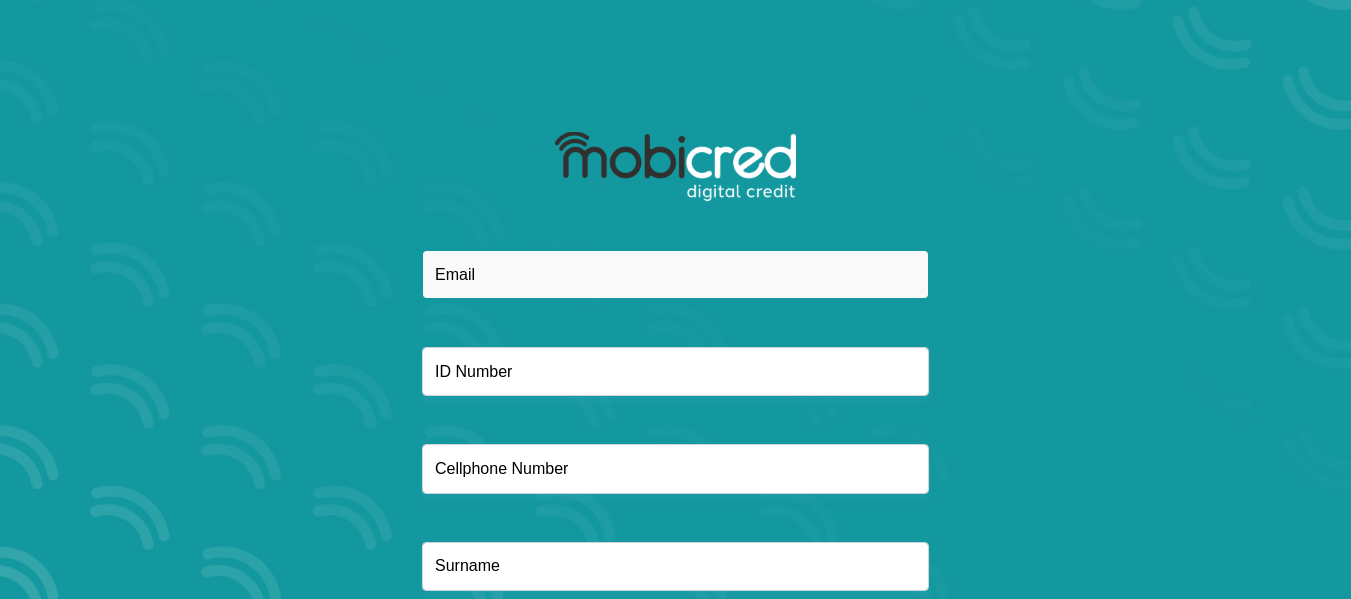 click at bounding box center [675, 274] 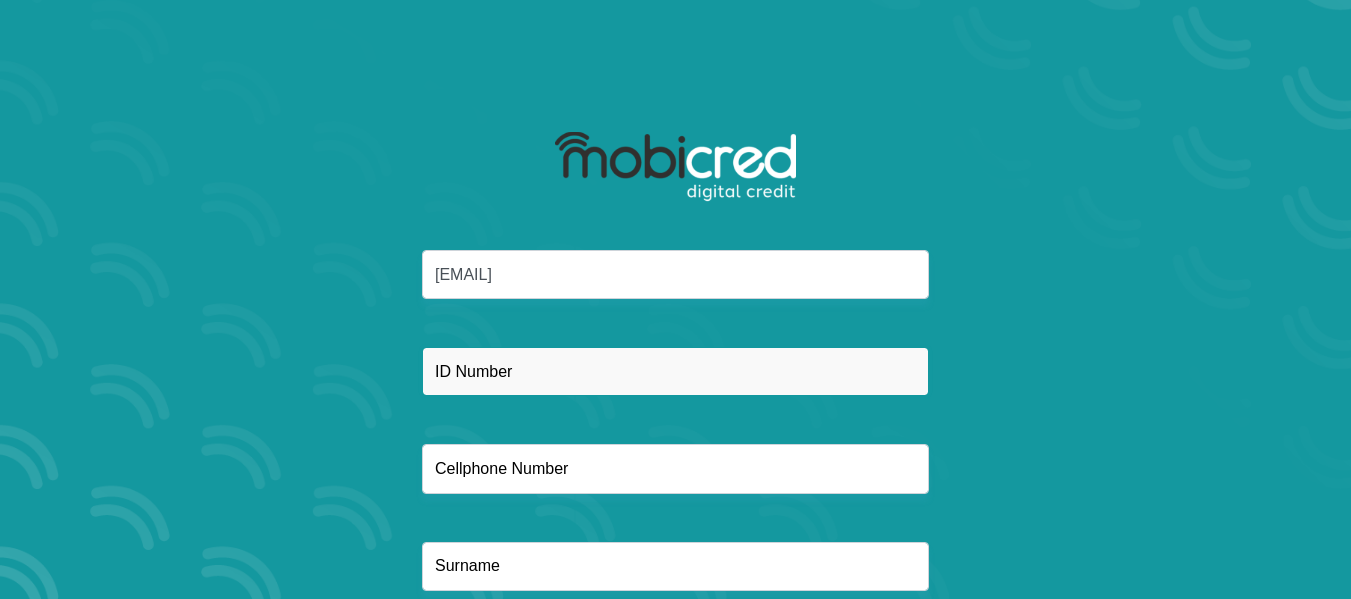 click at bounding box center [675, 371] 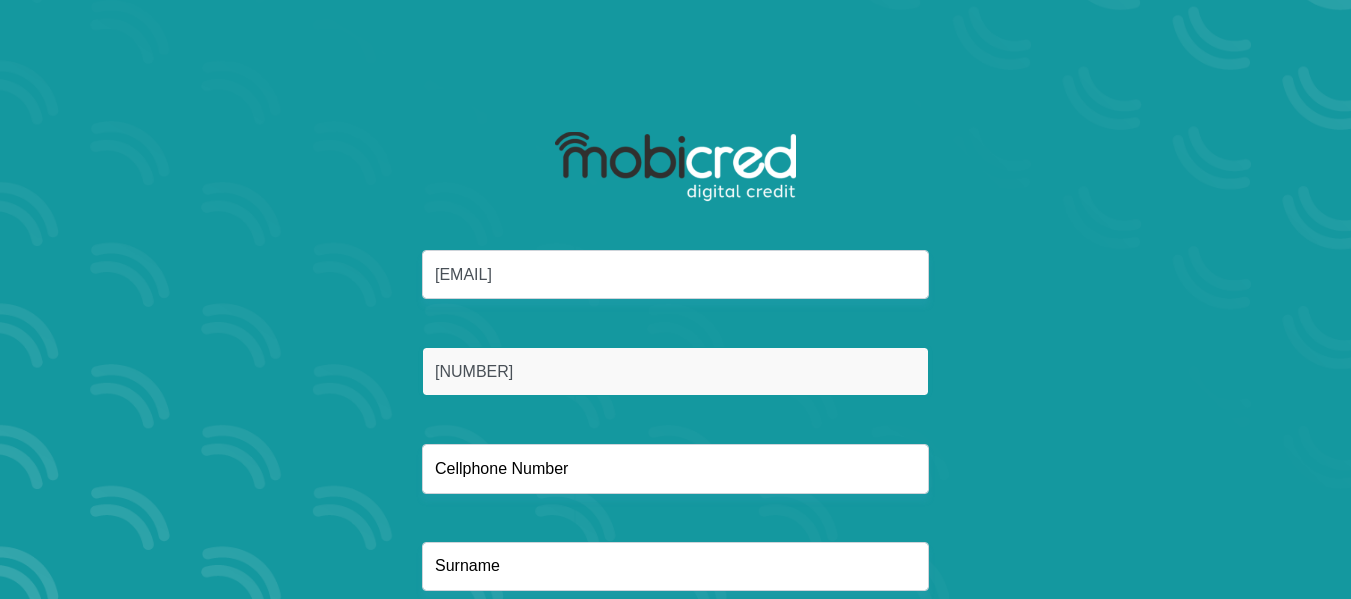 type on "9902070032089" 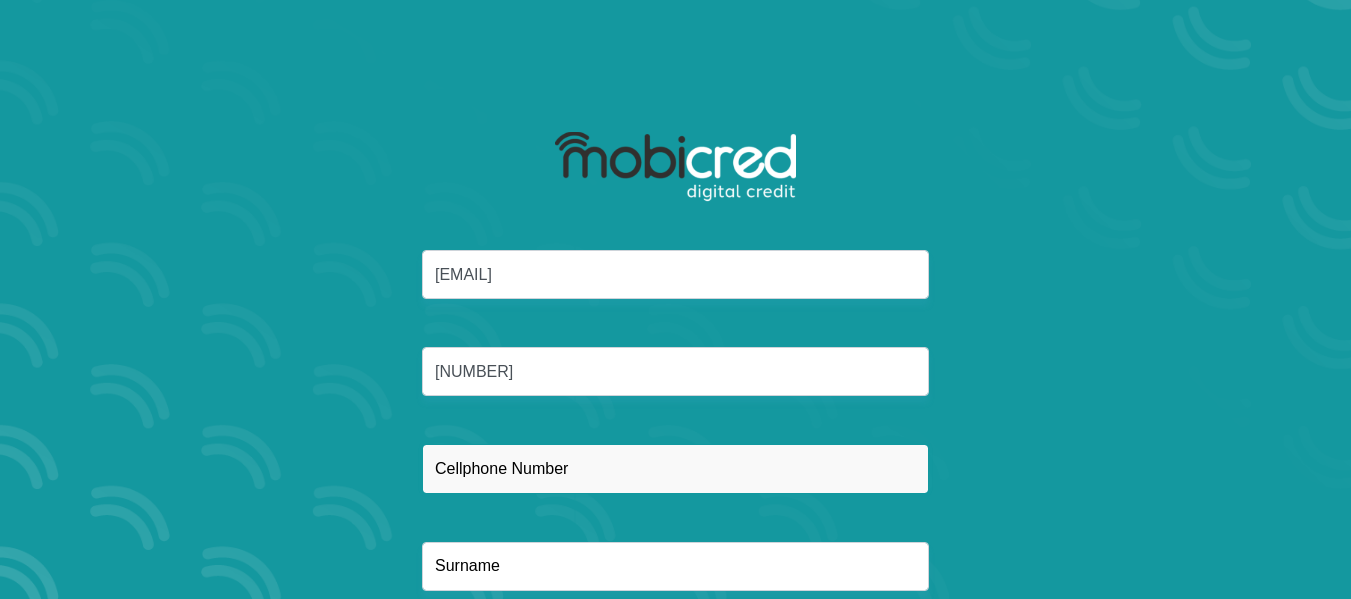 click at bounding box center [675, 468] 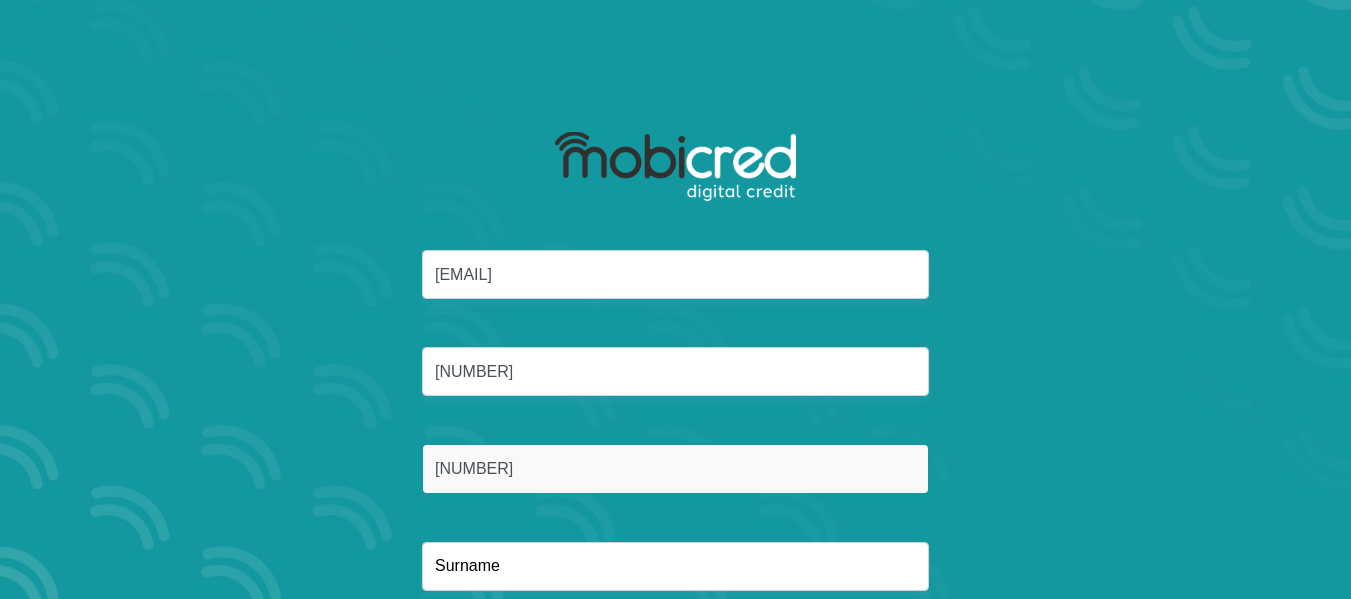 type on "0647265885" 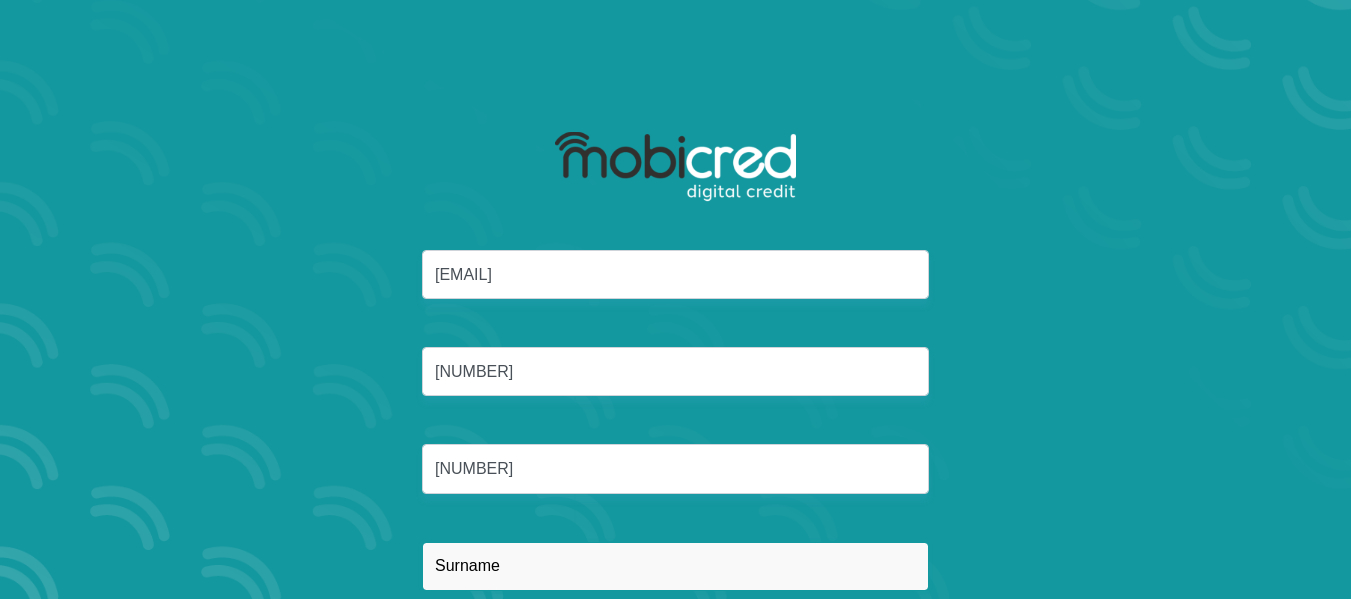 click at bounding box center [675, 566] 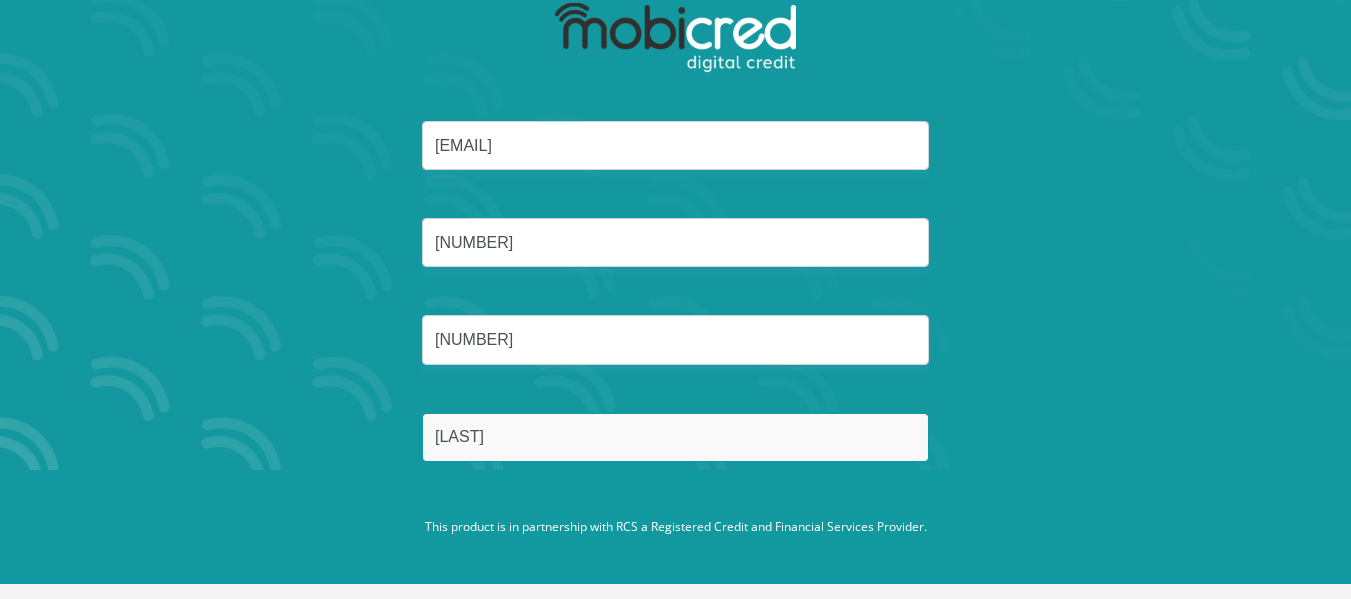scroll, scrollTop: 133, scrollLeft: 0, axis: vertical 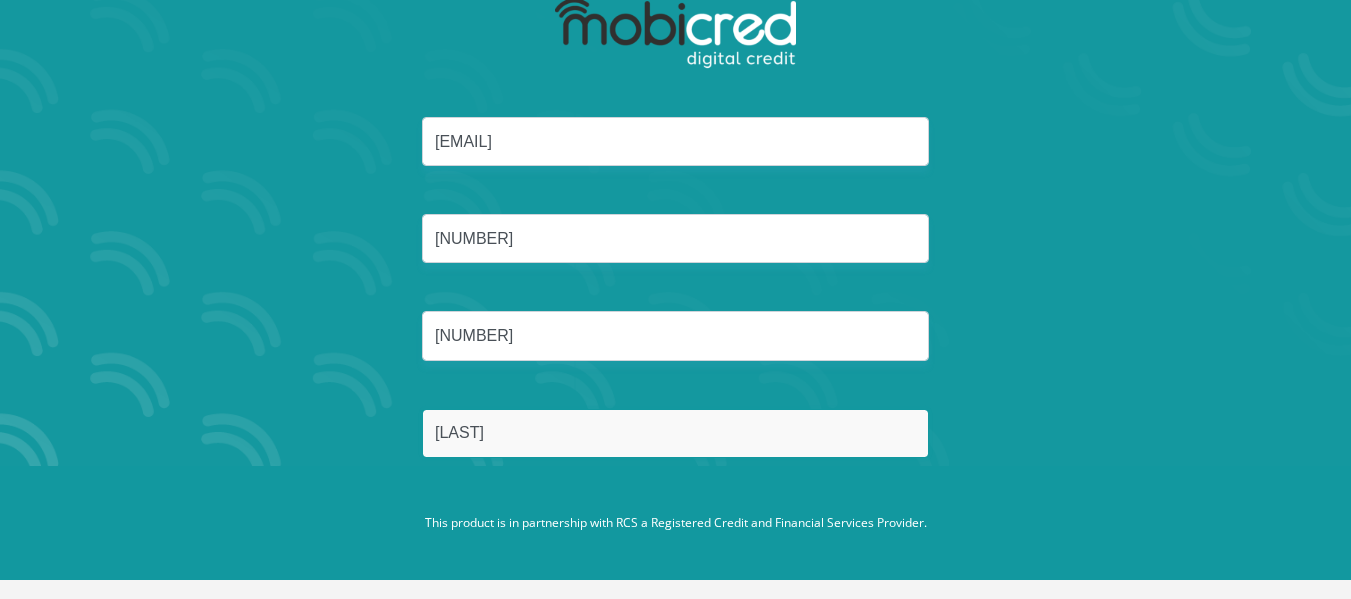 click on "Reset Password" at bounding box center (675, 528) 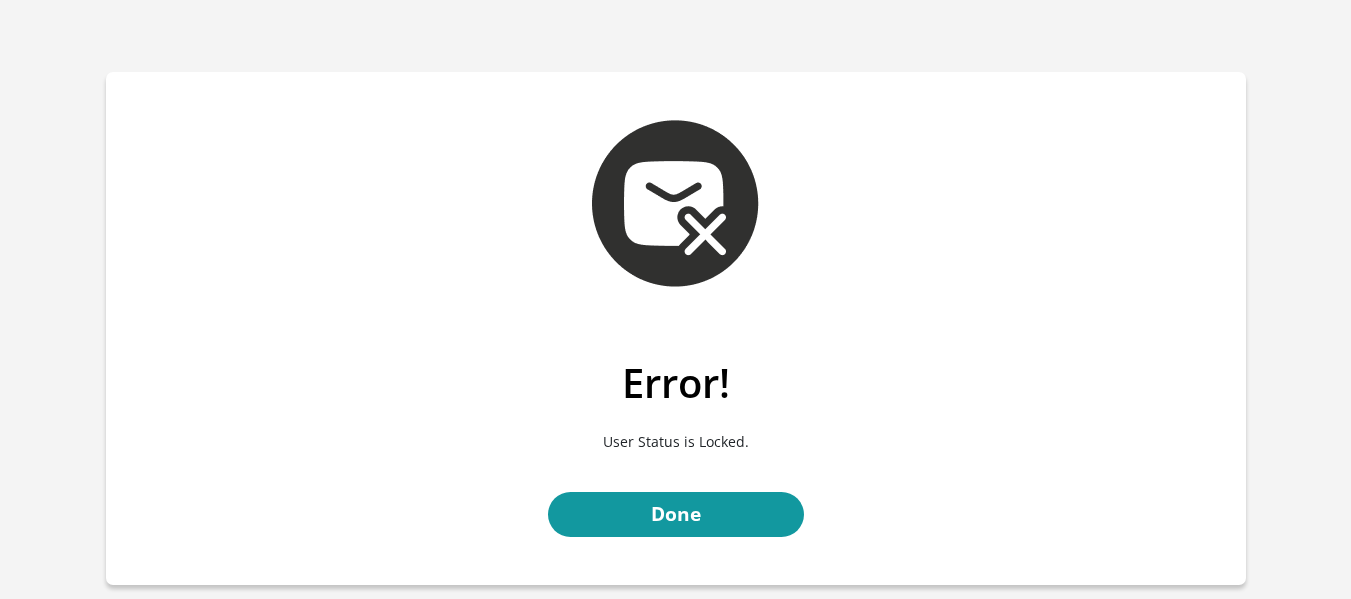scroll, scrollTop: 0, scrollLeft: 0, axis: both 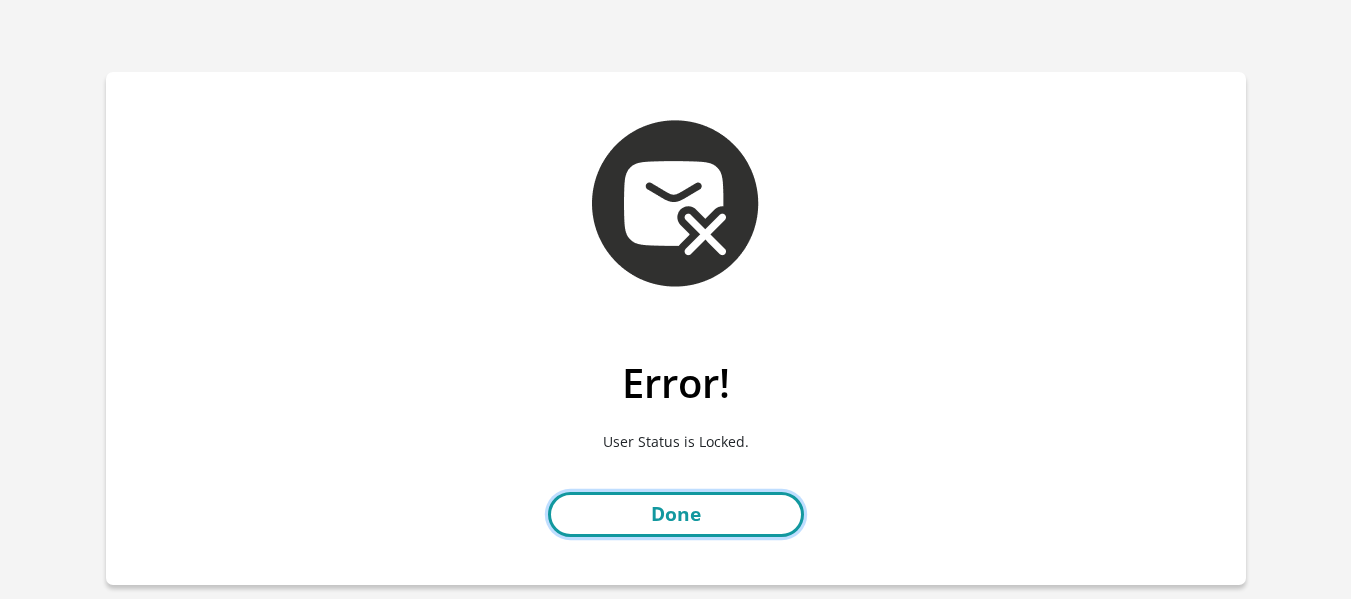 click on "Done" at bounding box center [676, 514] 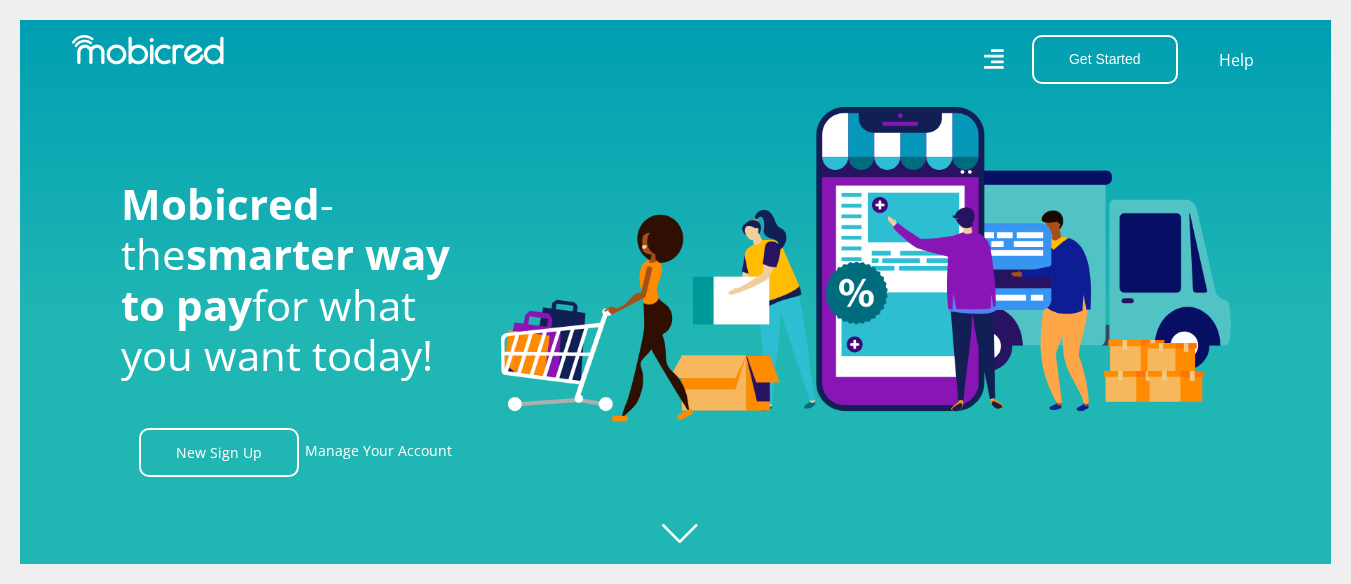 scroll, scrollTop: 0, scrollLeft: 0, axis: both 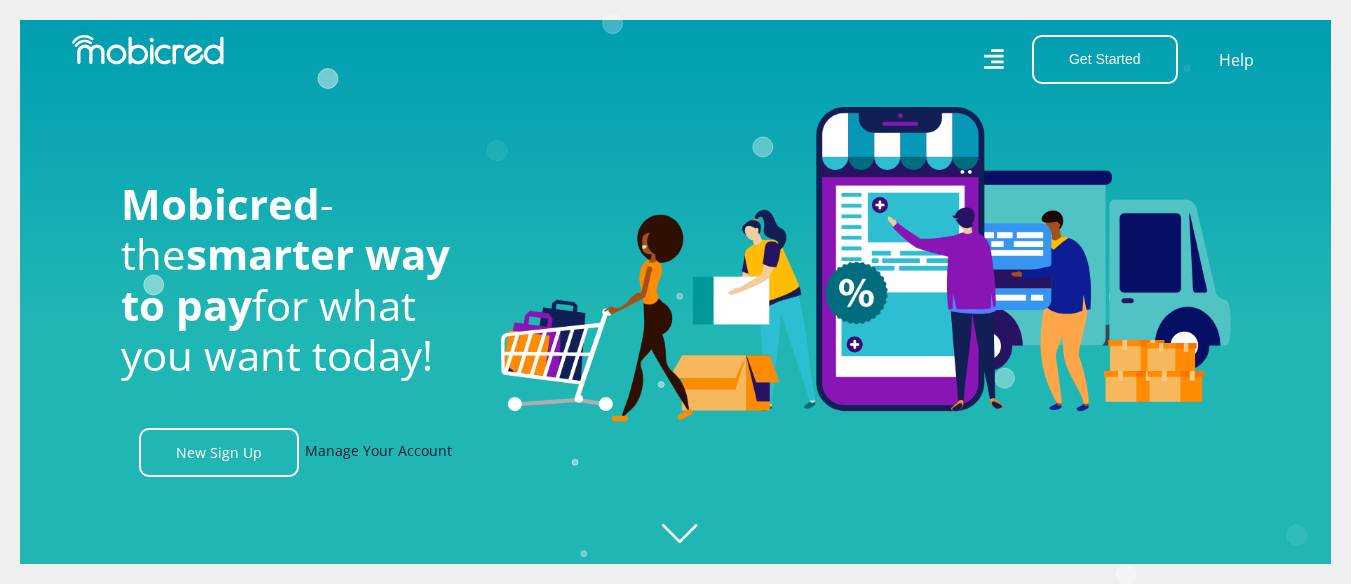click on "Manage Your Account" at bounding box center (378, 452) 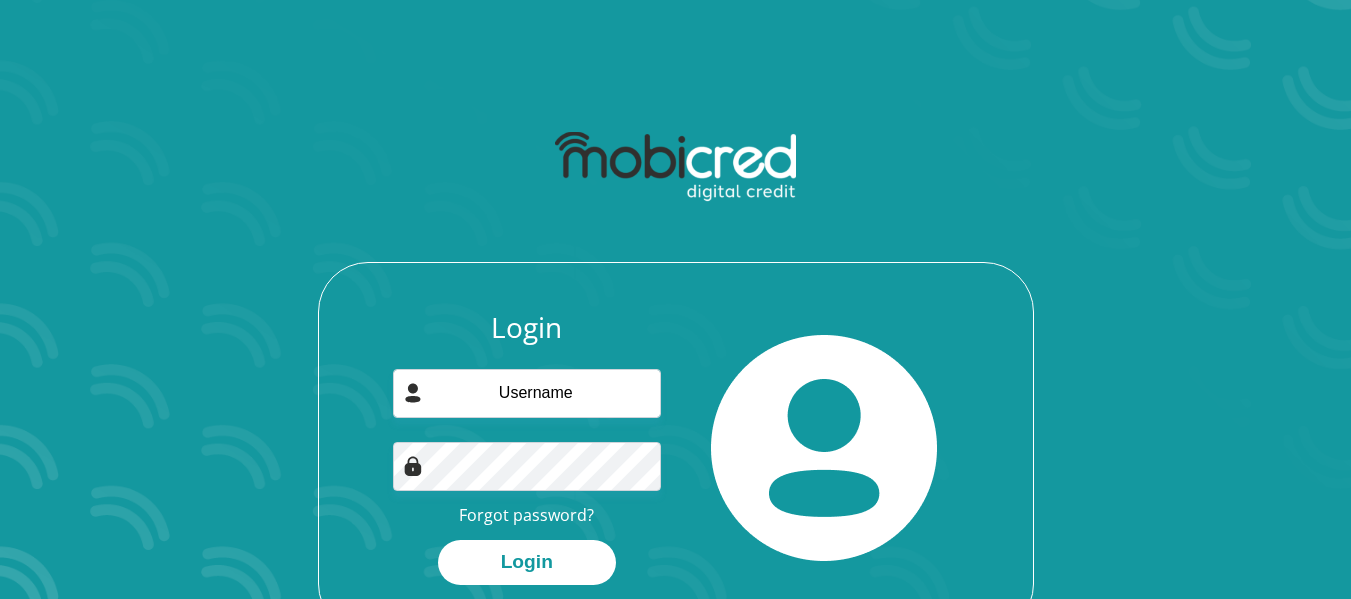 scroll, scrollTop: 0, scrollLeft: 0, axis: both 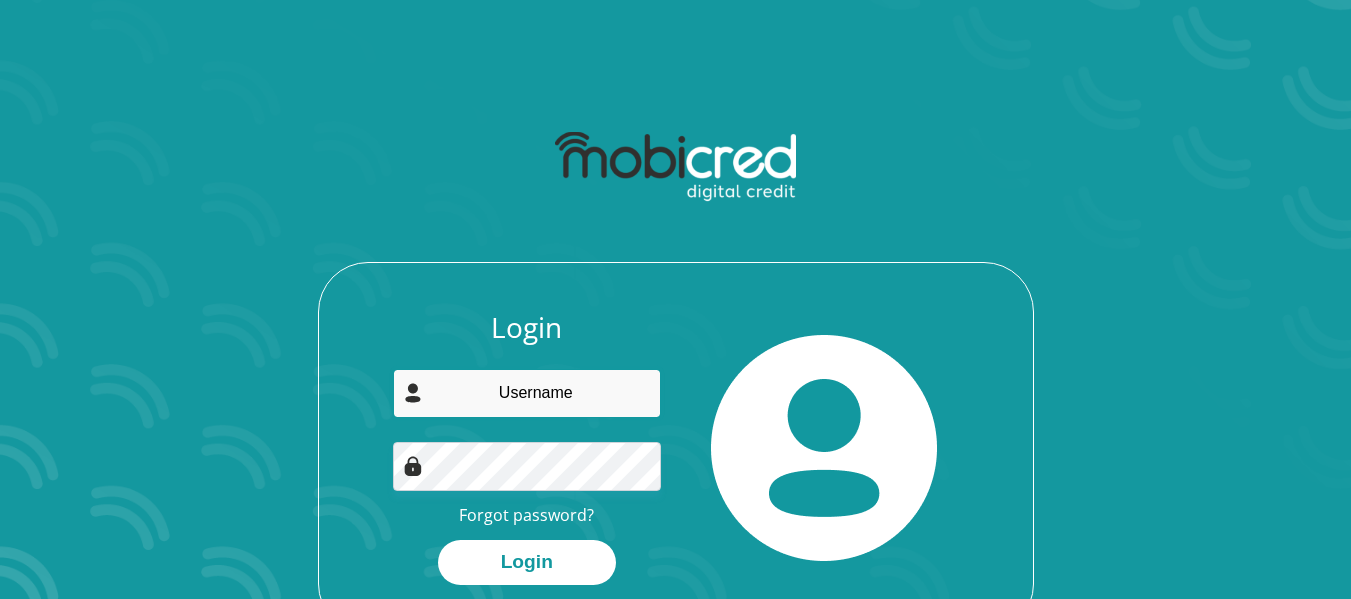 click at bounding box center [527, 393] 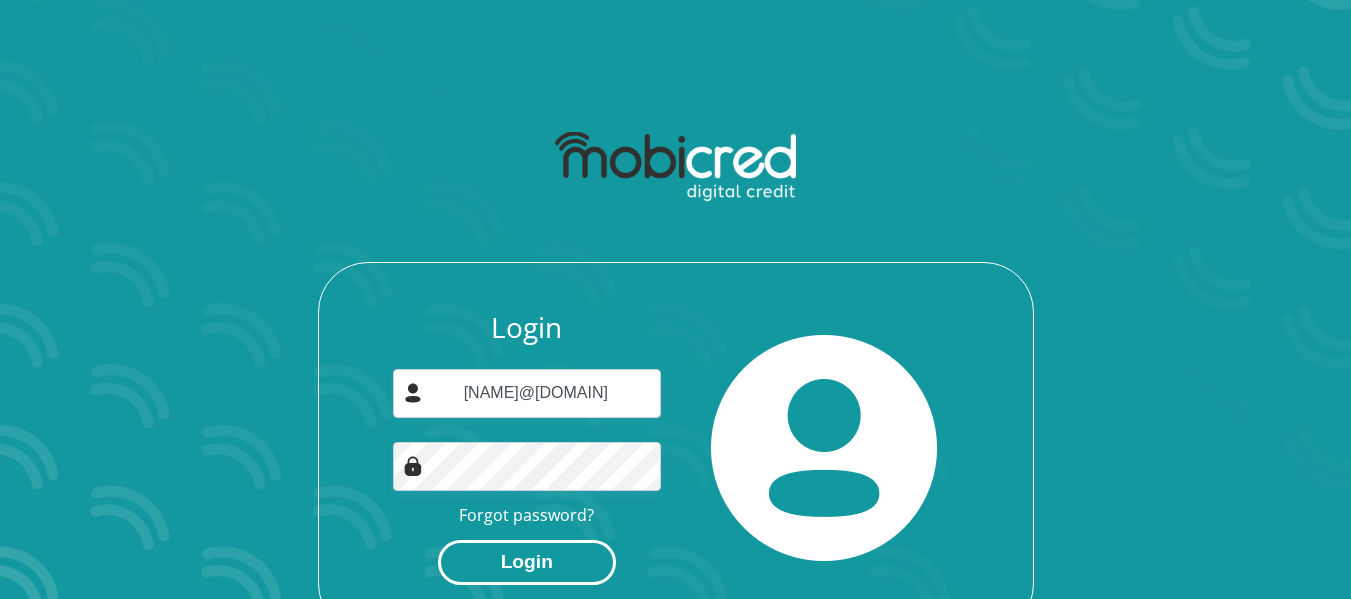 click on "Login" at bounding box center (527, 562) 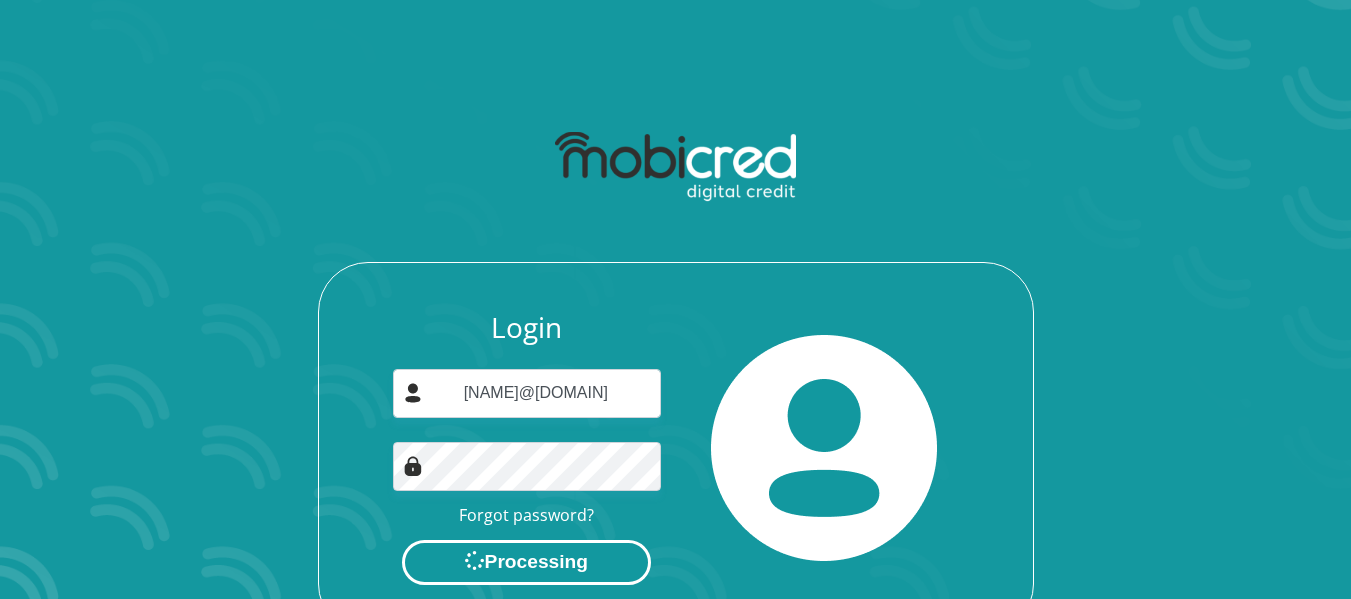 scroll, scrollTop: 0, scrollLeft: 0, axis: both 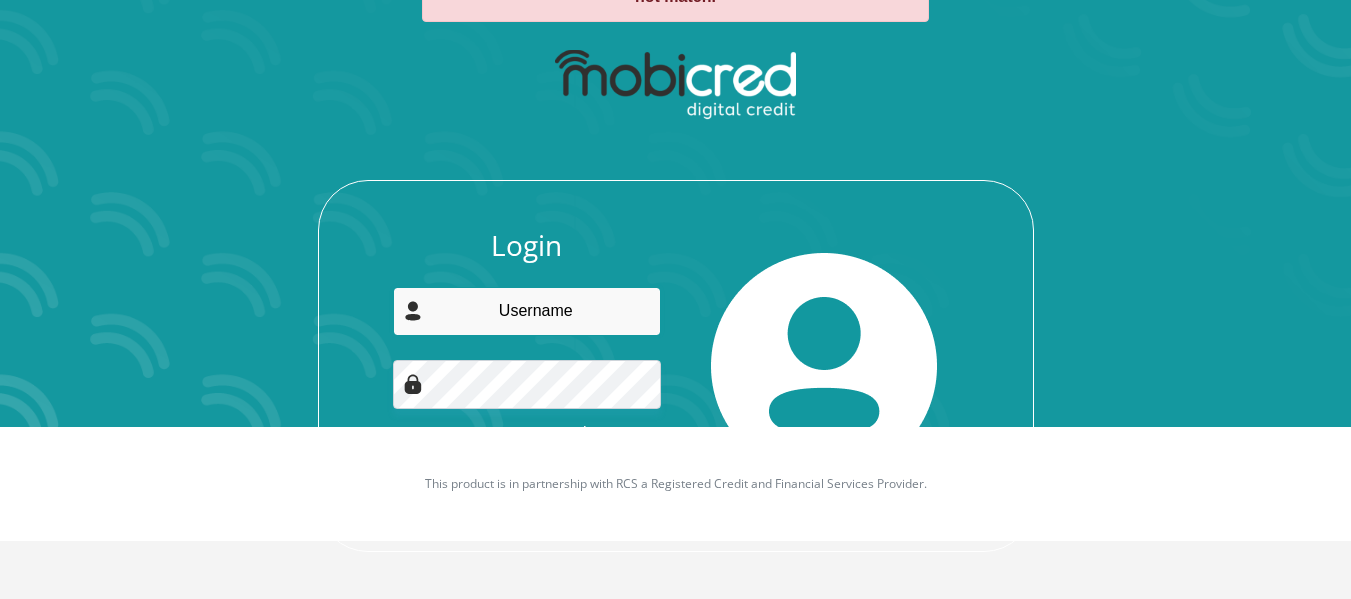 click at bounding box center (527, 311) 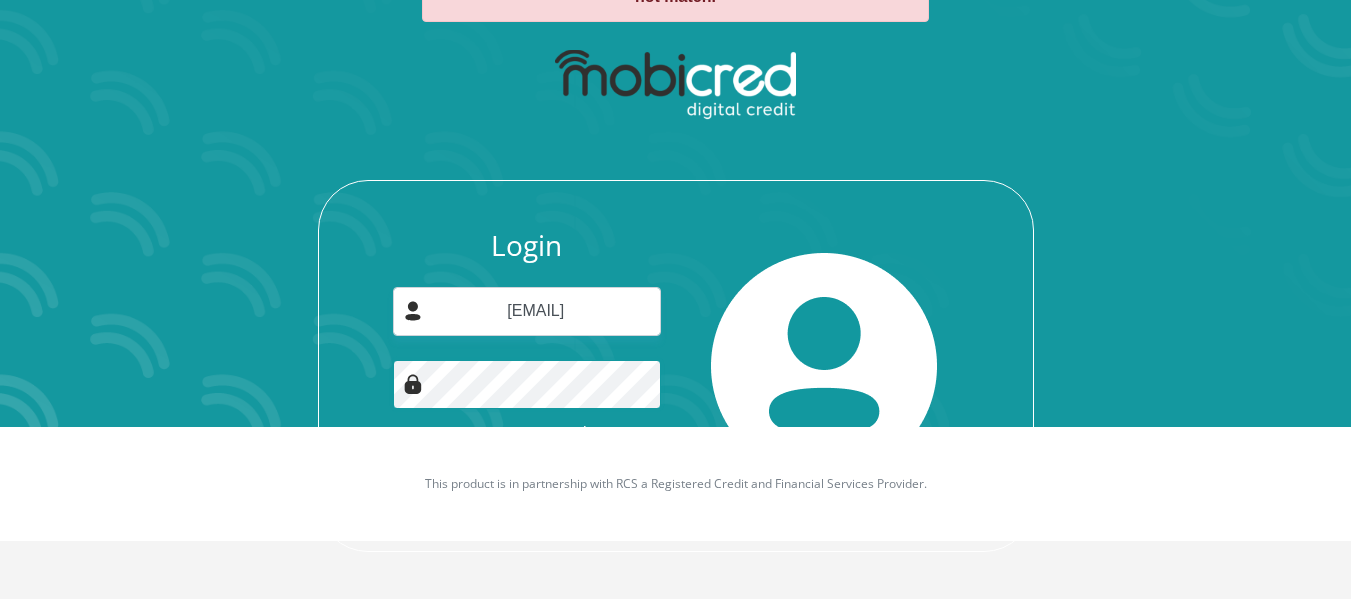 click on "Login
[EMAIL]
Forgot password?
Login" at bounding box center [676, 295] 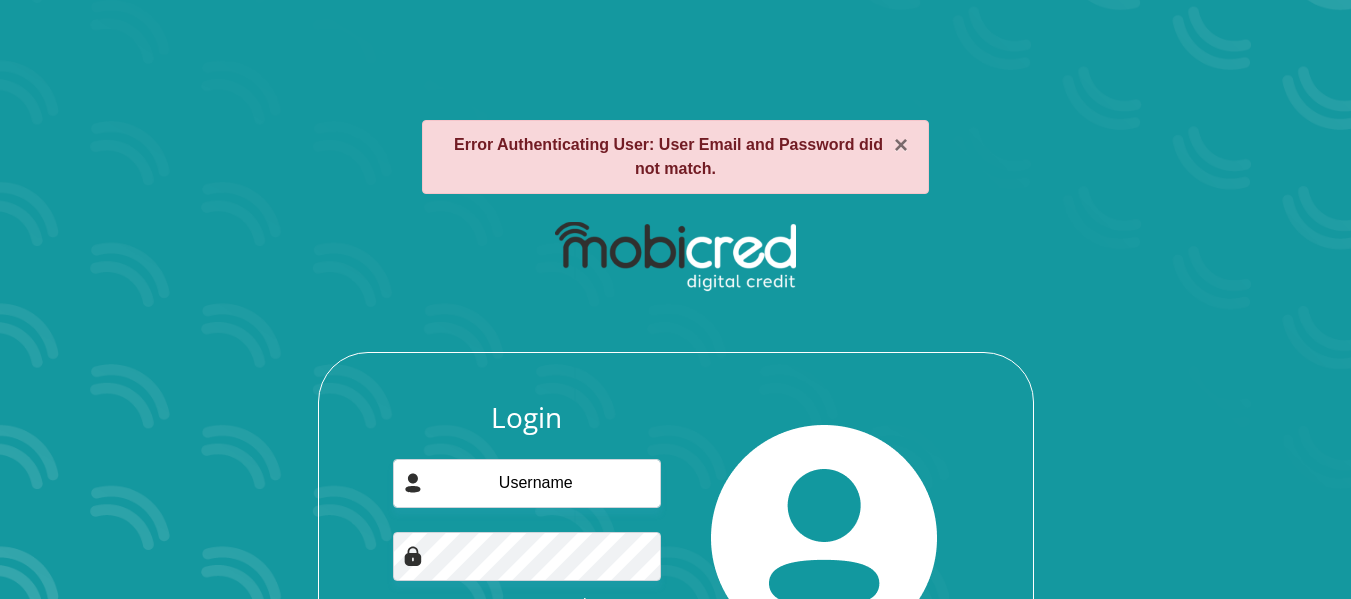scroll, scrollTop: 172, scrollLeft: 0, axis: vertical 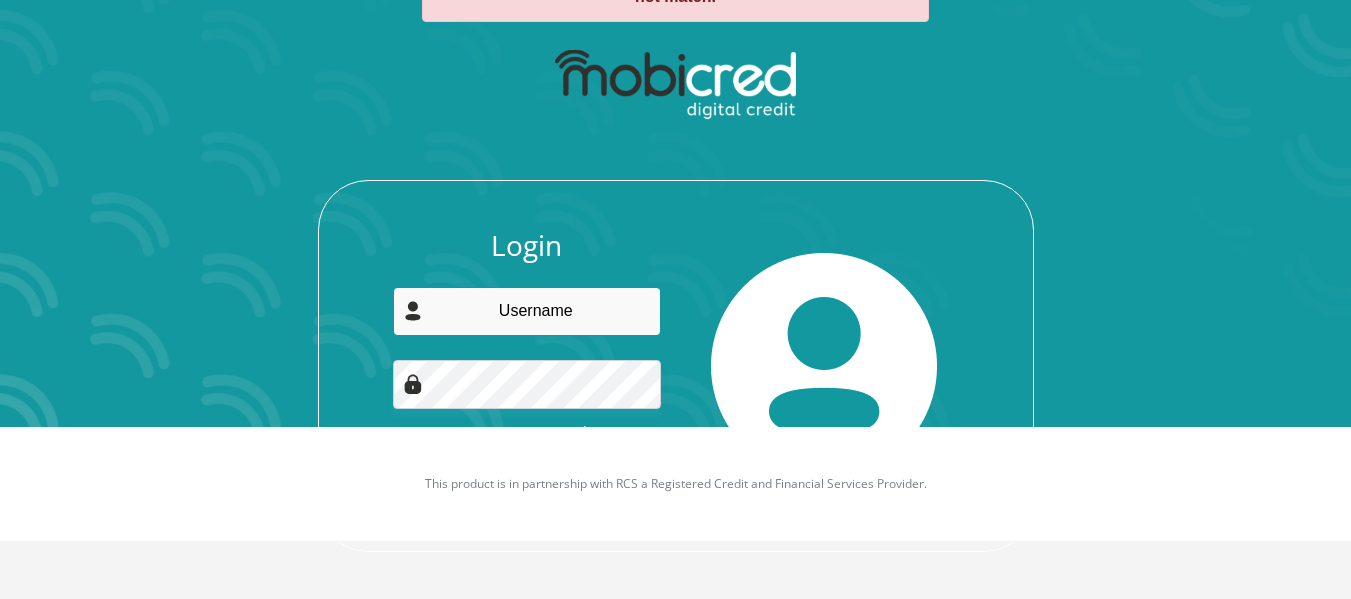 click at bounding box center (527, 311) 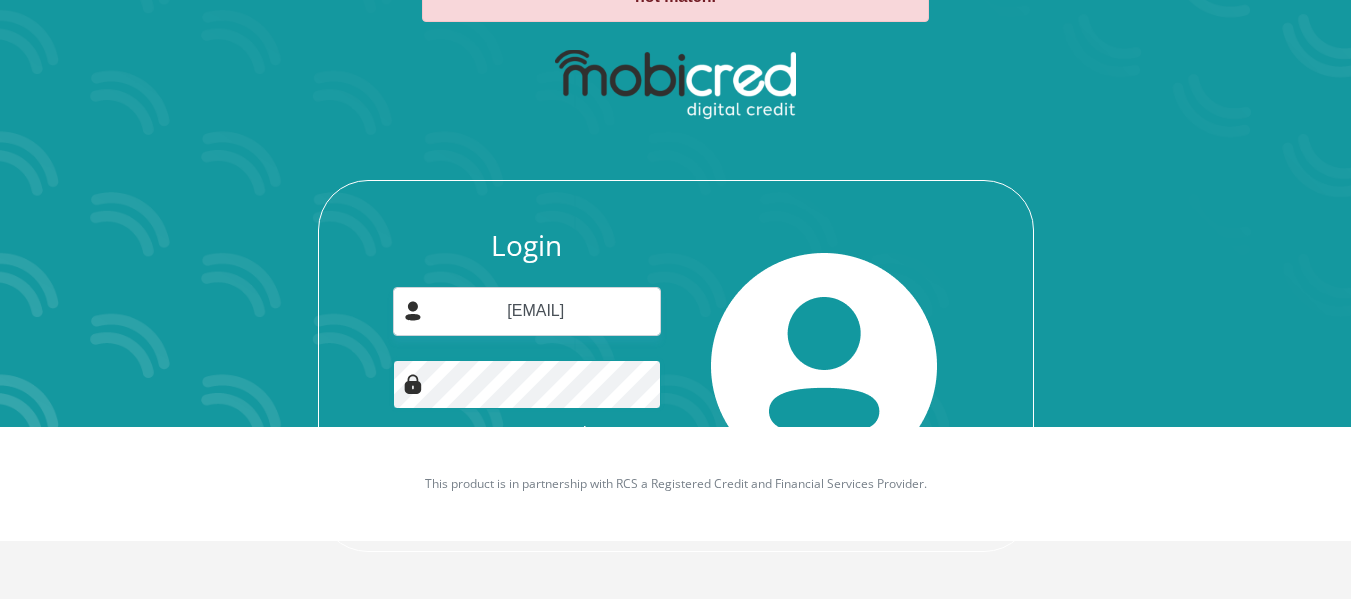 click on "×
Error Authenticating User: User Email and Password did not match.
Login
[EMAIL]
Forgot password?
Login" at bounding box center (676, 250) 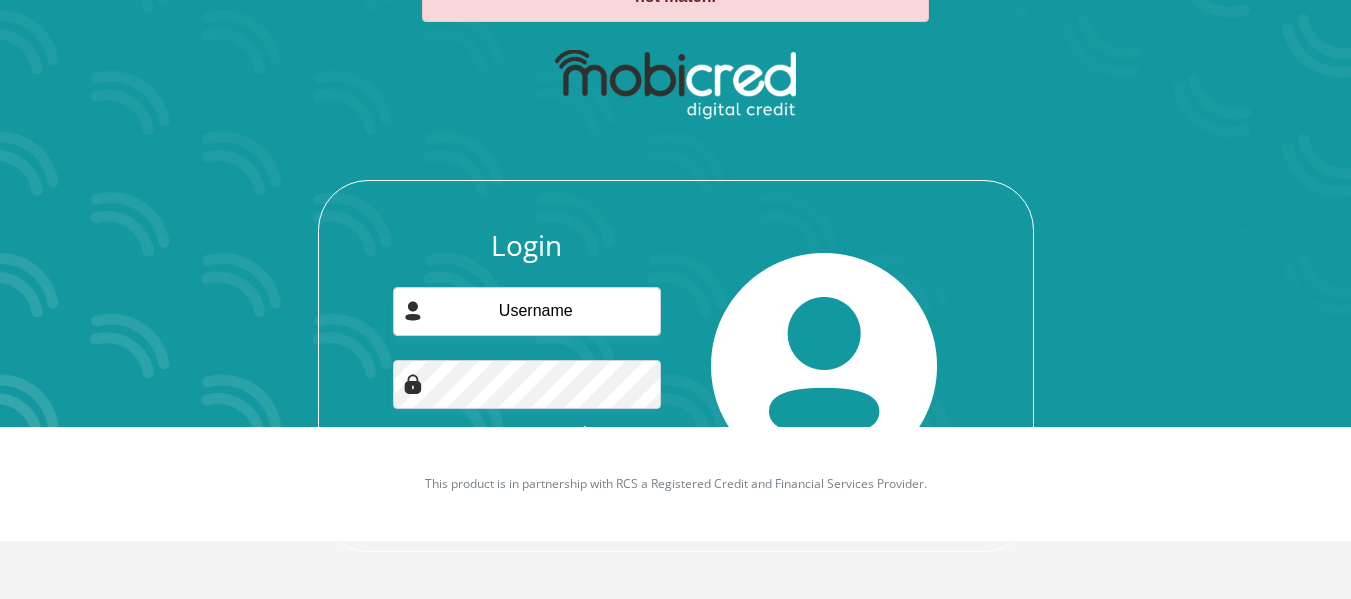 scroll, scrollTop: 0, scrollLeft: 0, axis: both 